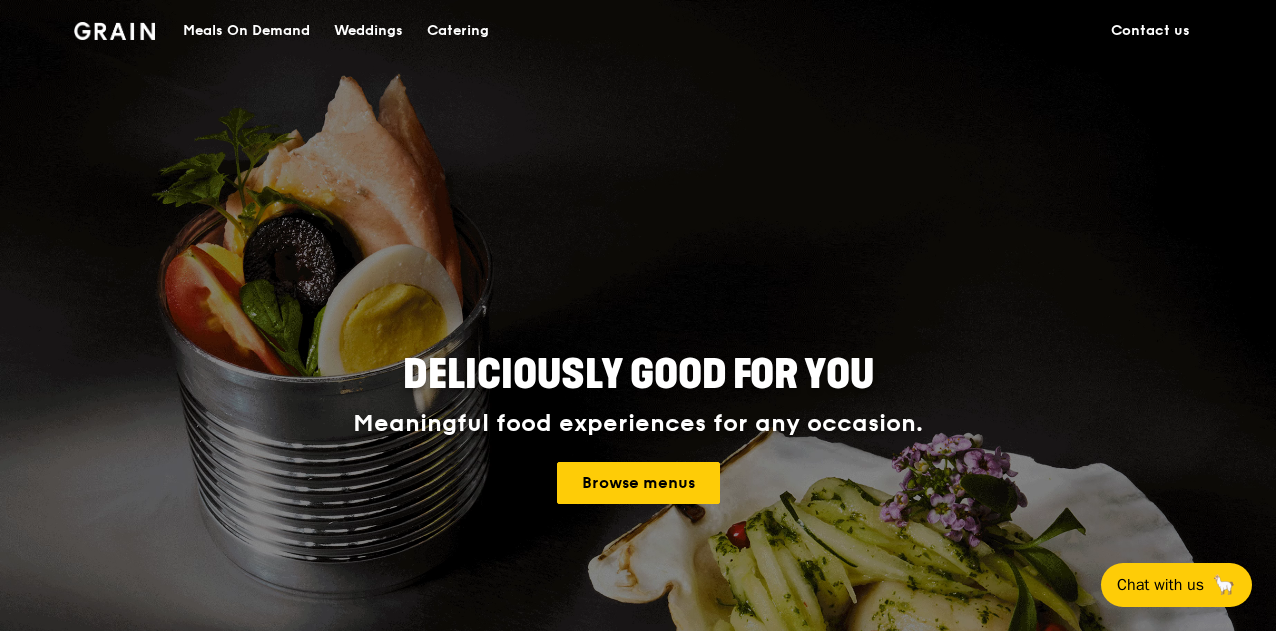 scroll, scrollTop: 0, scrollLeft: 0, axis: both 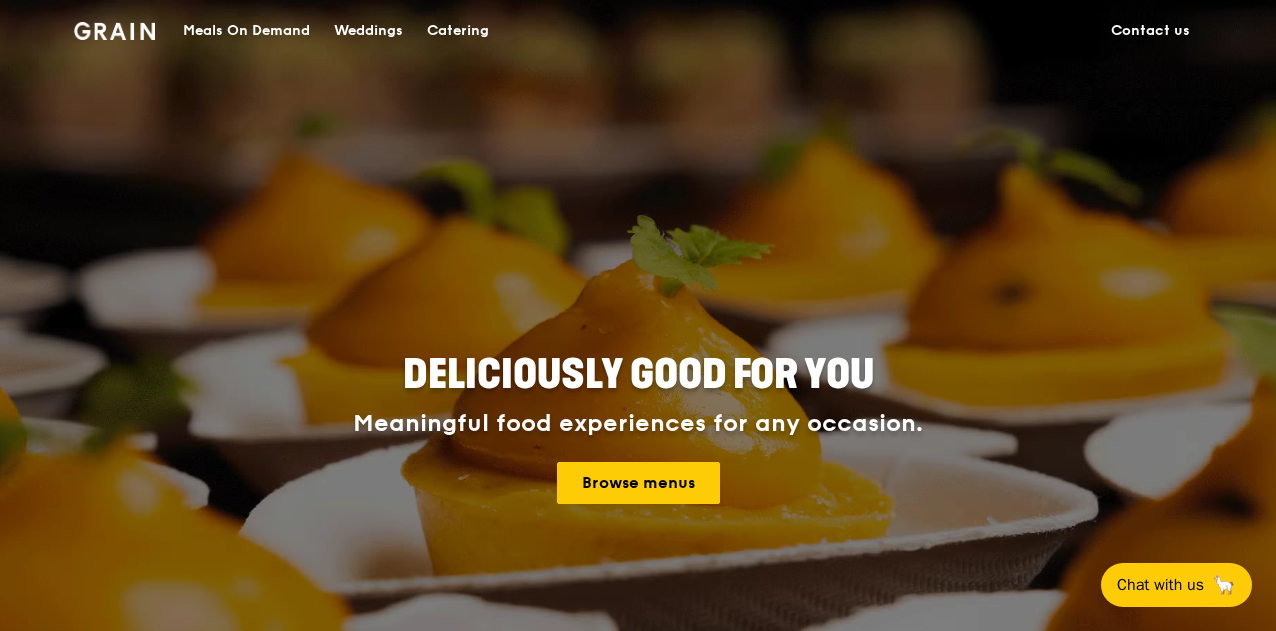 click on "Contact us" at bounding box center [1150, 31] 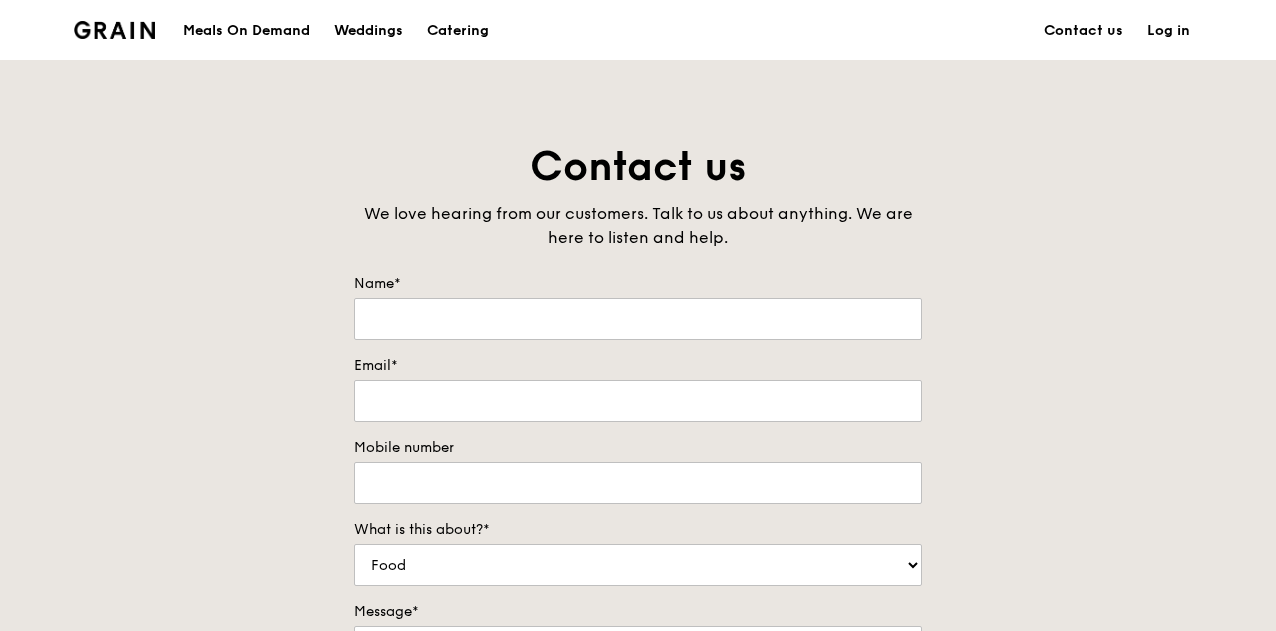 scroll, scrollTop: 0, scrollLeft: 0, axis: both 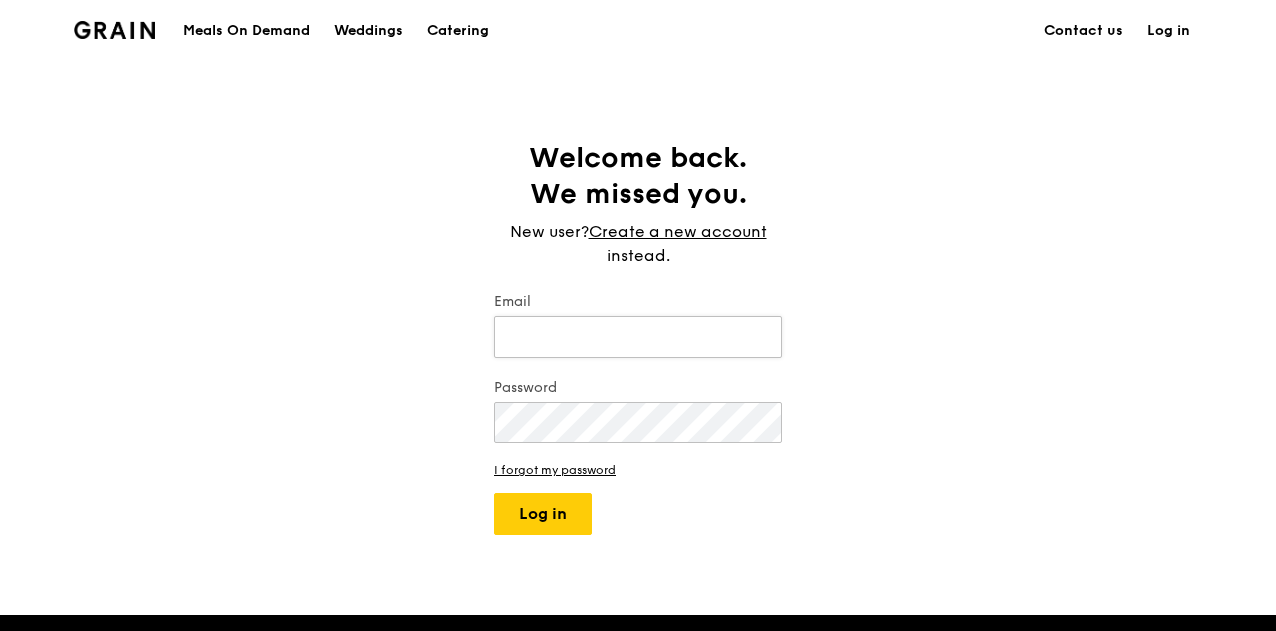 click on "Email" at bounding box center [638, 337] 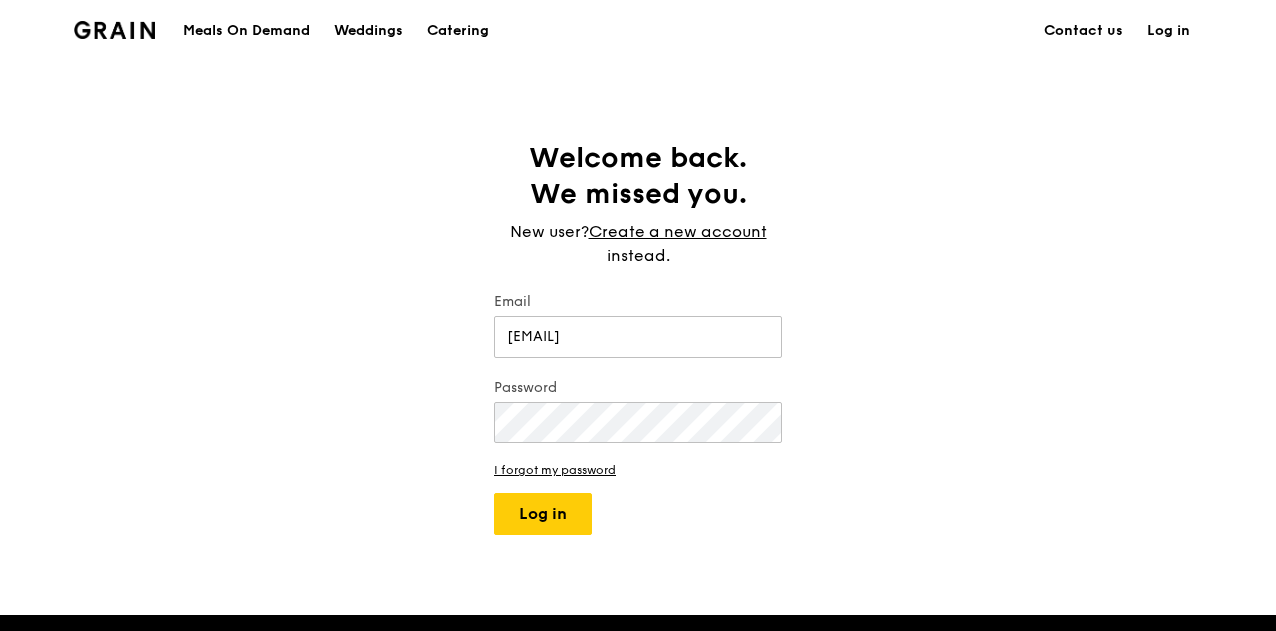 type on "[EMAIL]" 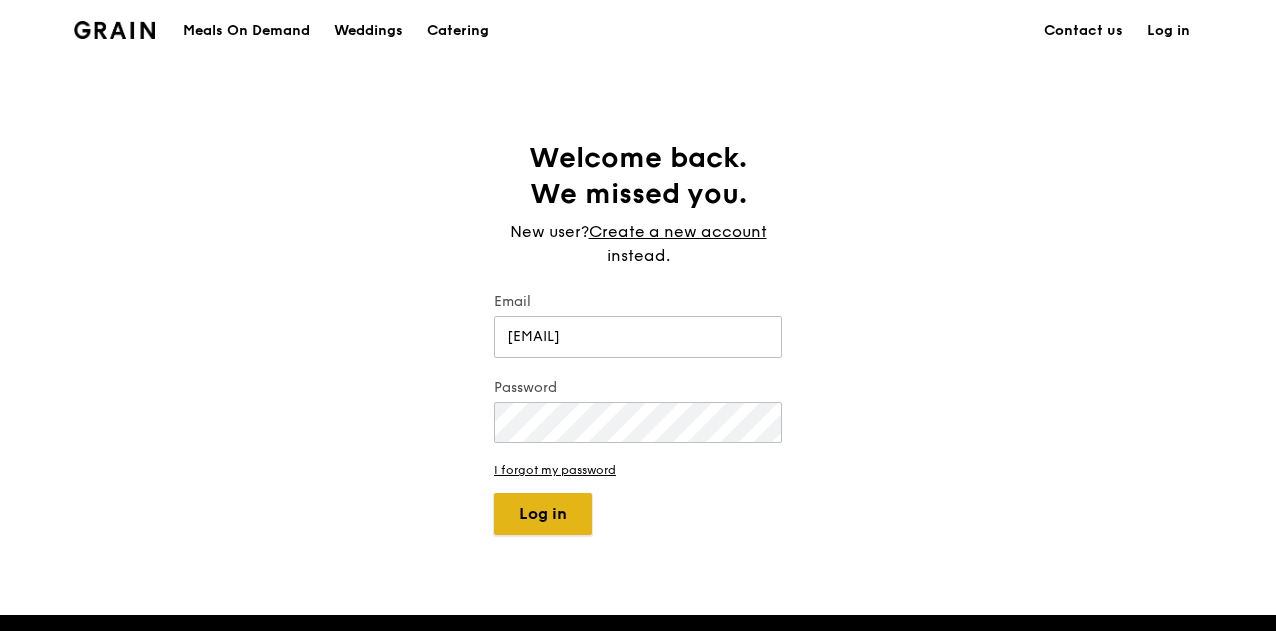 click on "Log in" at bounding box center [543, 514] 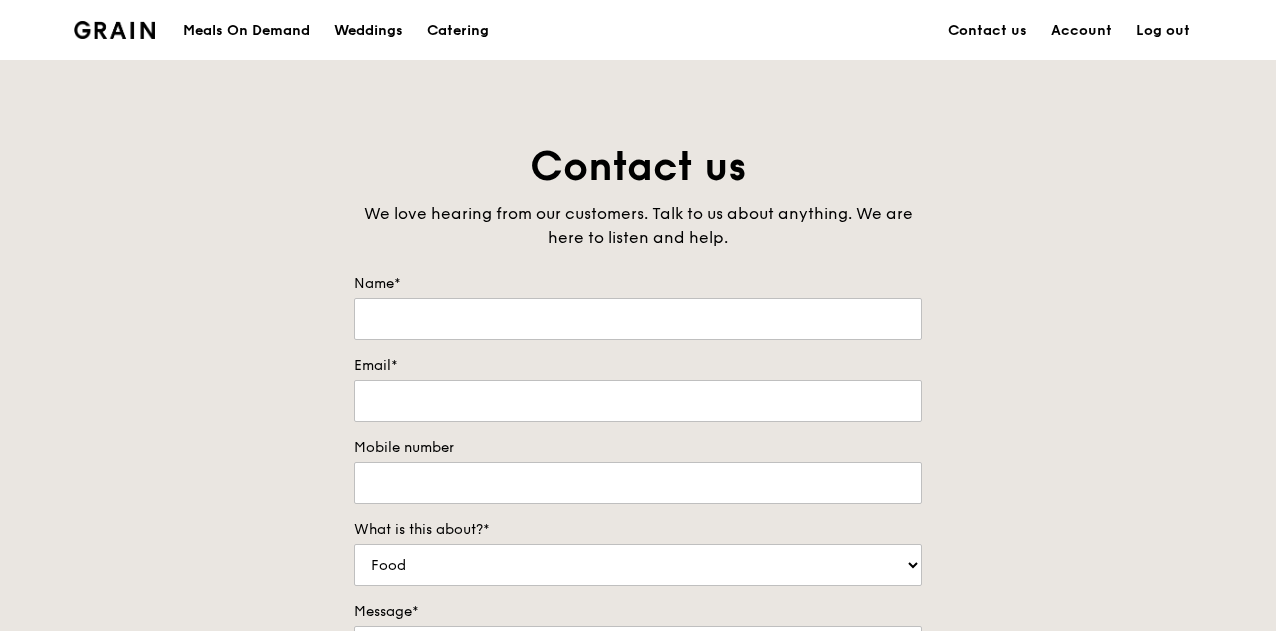 type on "[FIRST]" 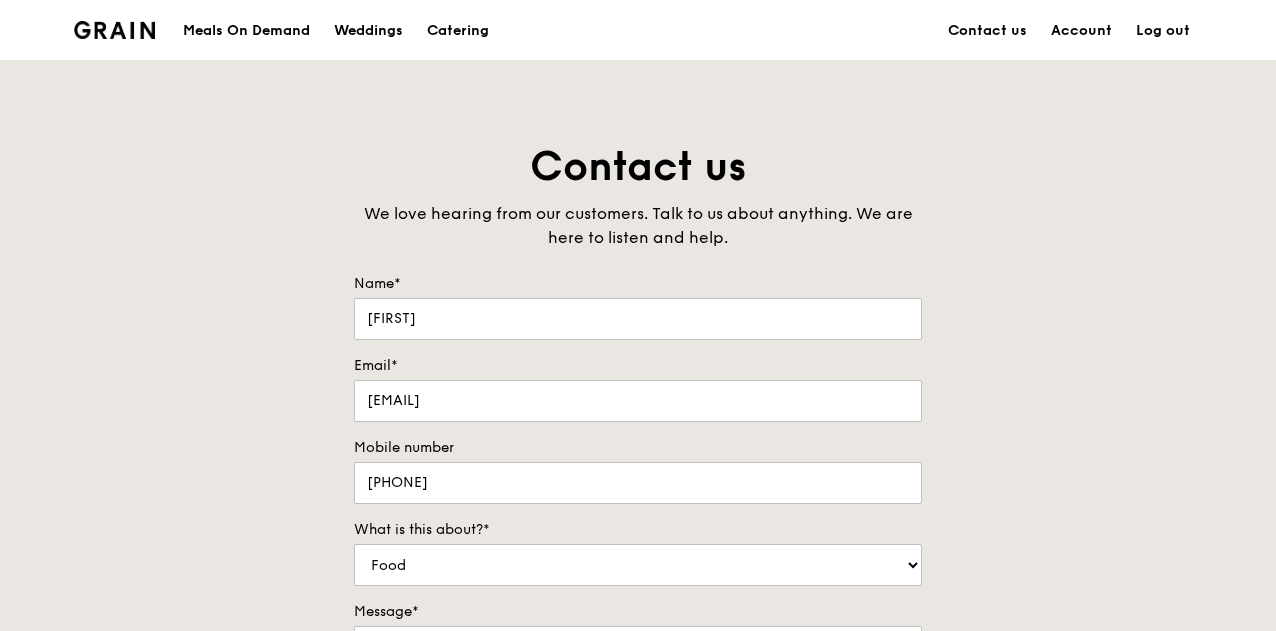 click on "Meals On Demand" at bounding box center (246, 31) 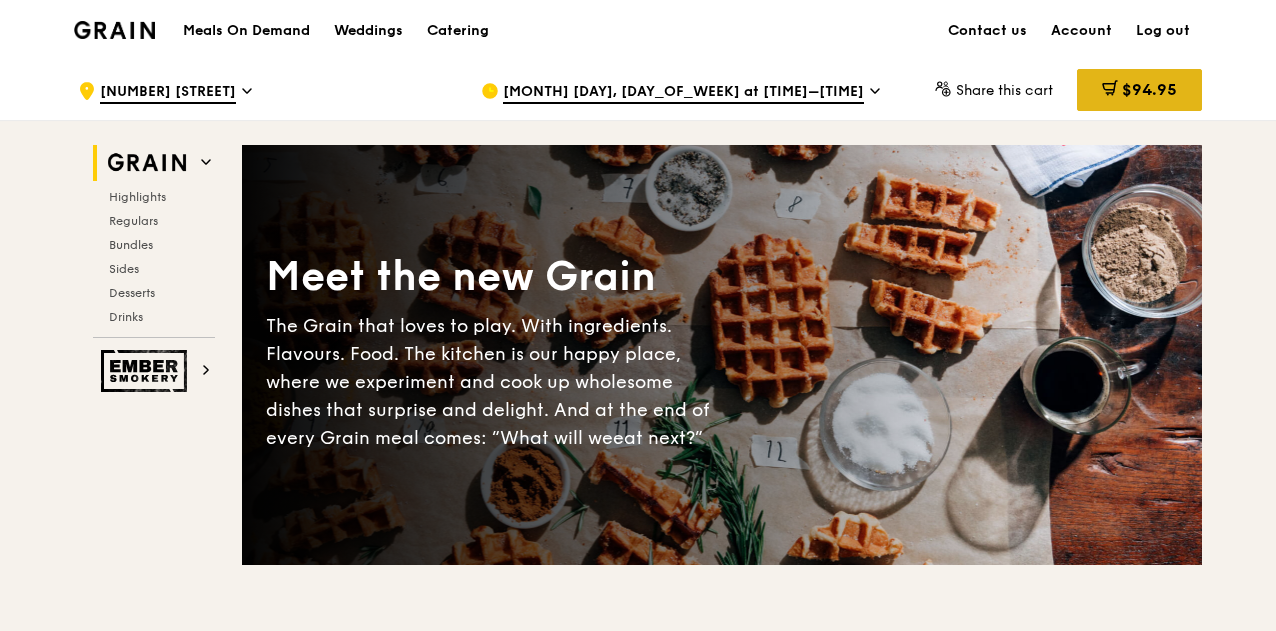 click on "$94.95" at bounding box center [1149, 89] 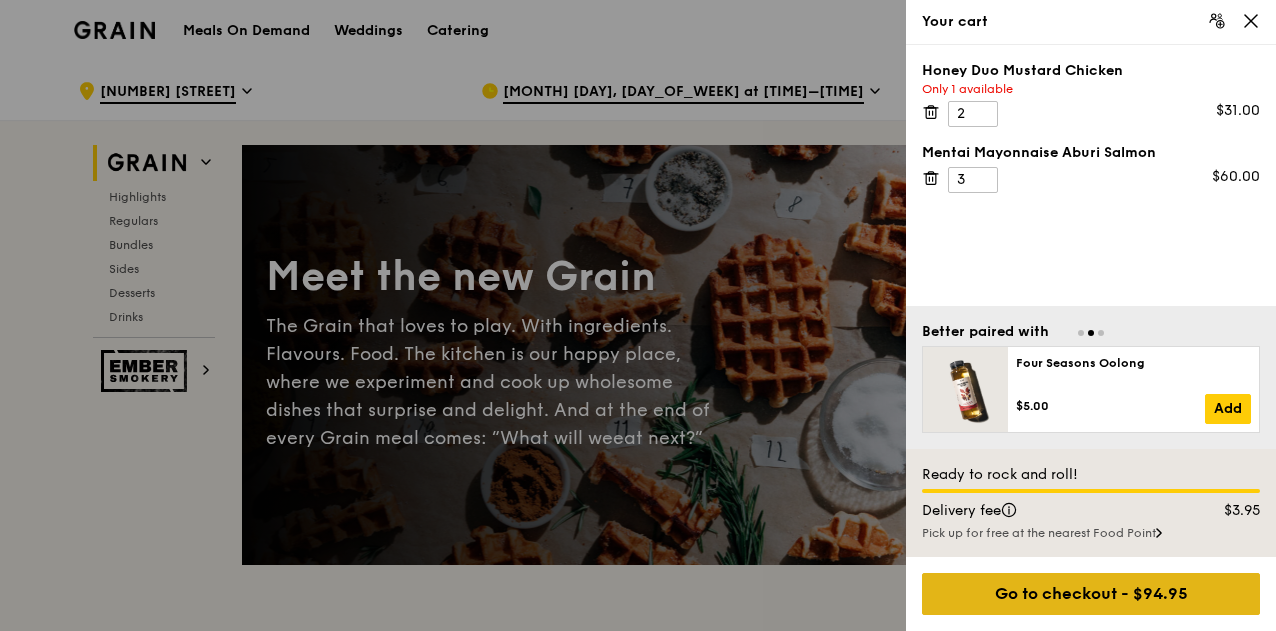 click on "Go to checkout - $94.95" at bounding box center [1091, 594] 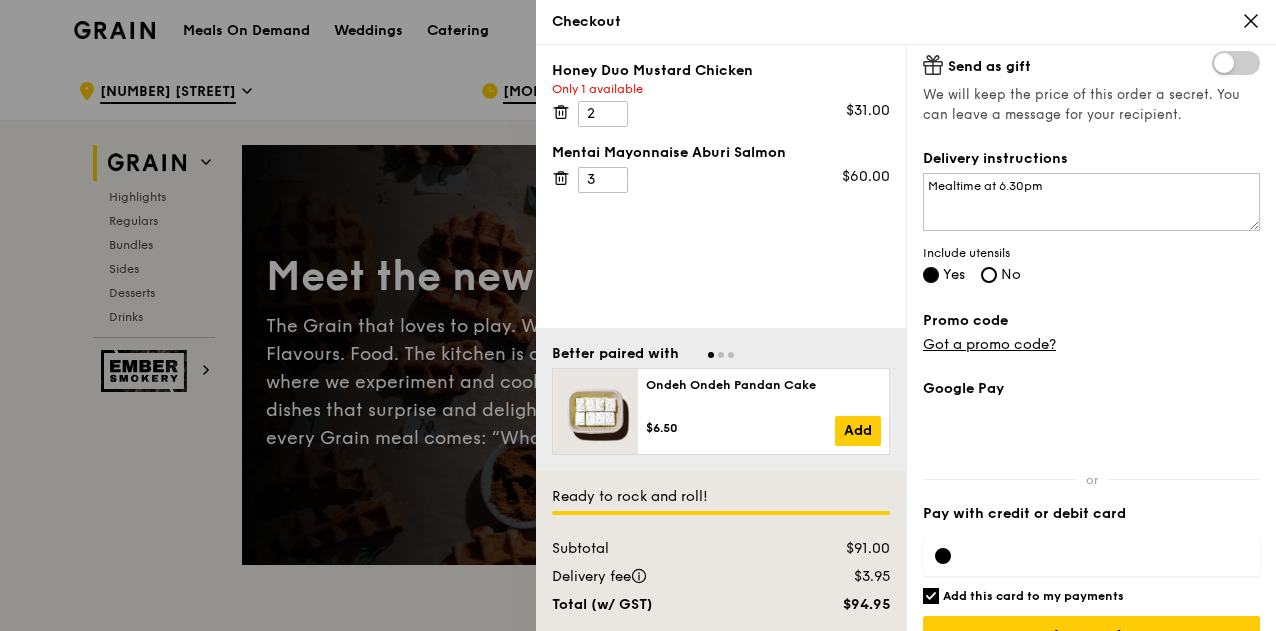 scroll, scrollTop: 518, scrollLeft: 0, axis: vertical 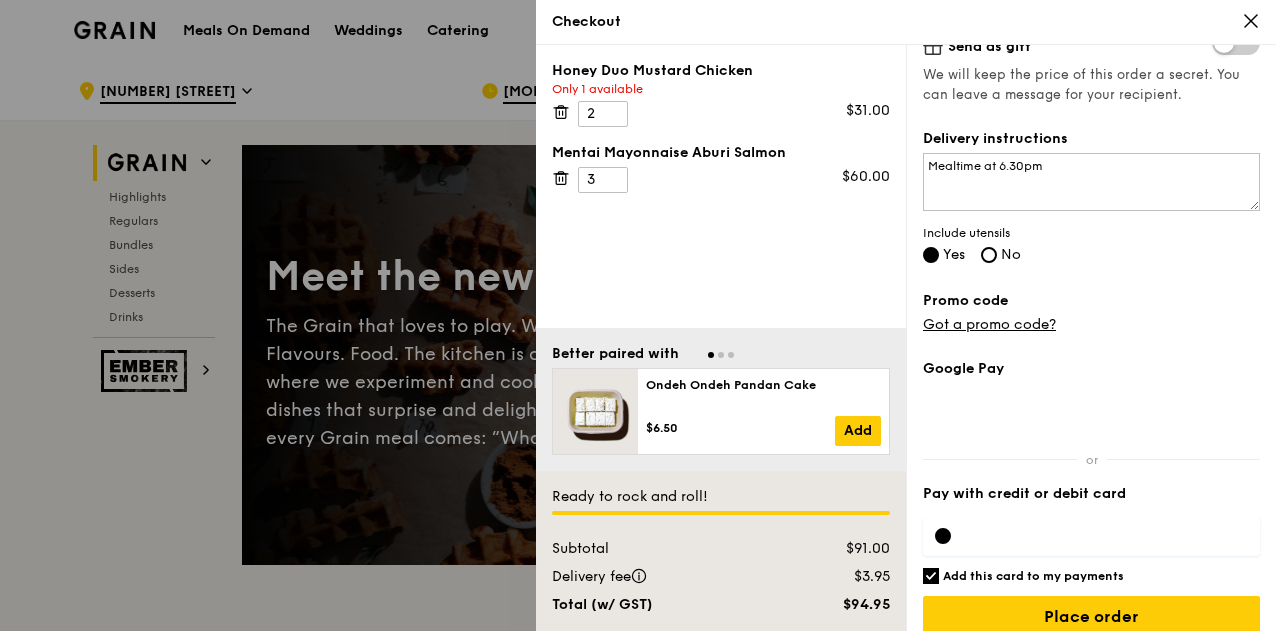 click on "Add this card to my payments" at bounding box center [931, 576] 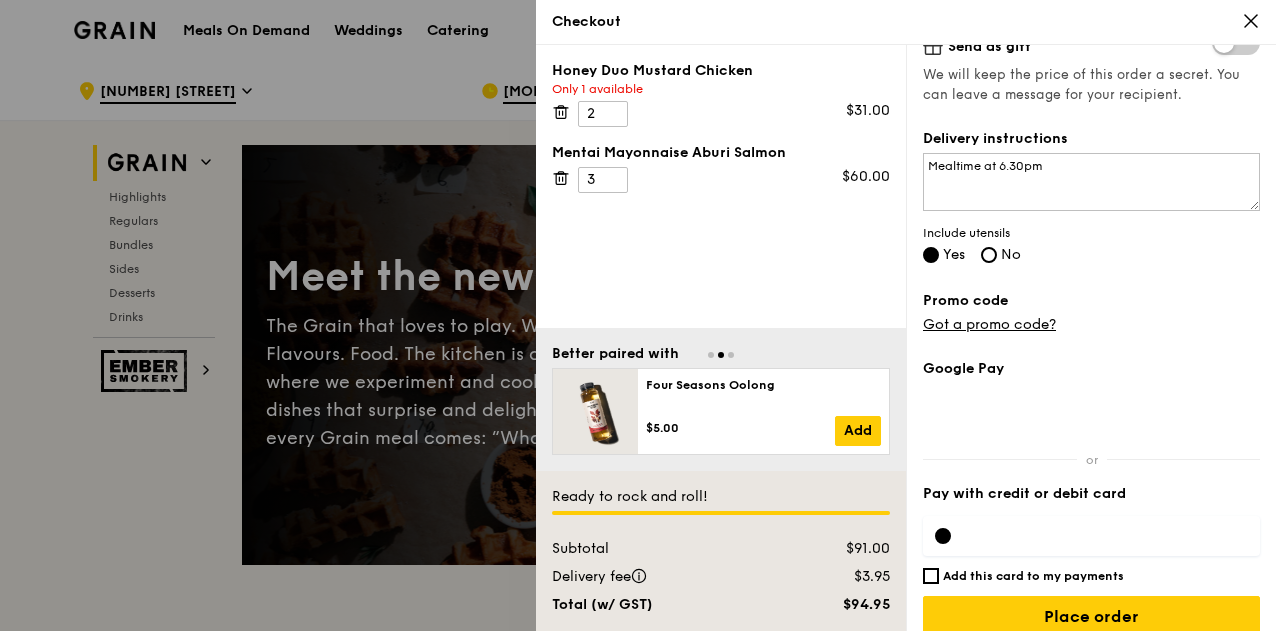 scroll, scrollTop: 296, scrollLeft: 0, axis: vertical 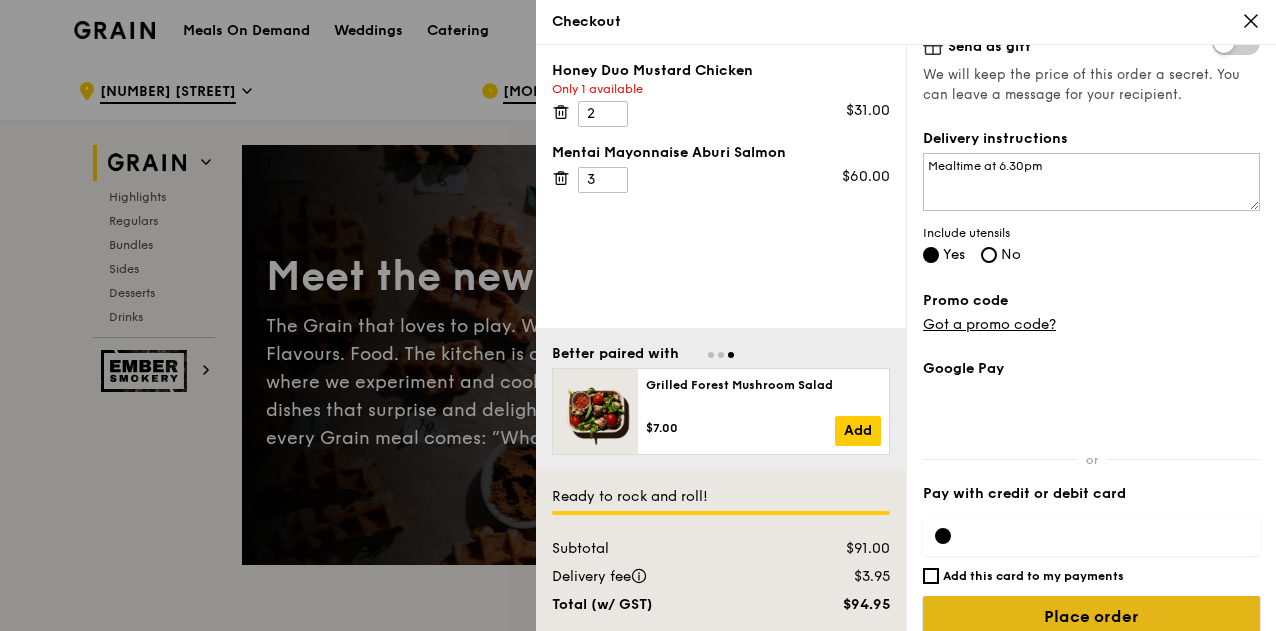 click on "Place order" at bounding box center [1091, 617] 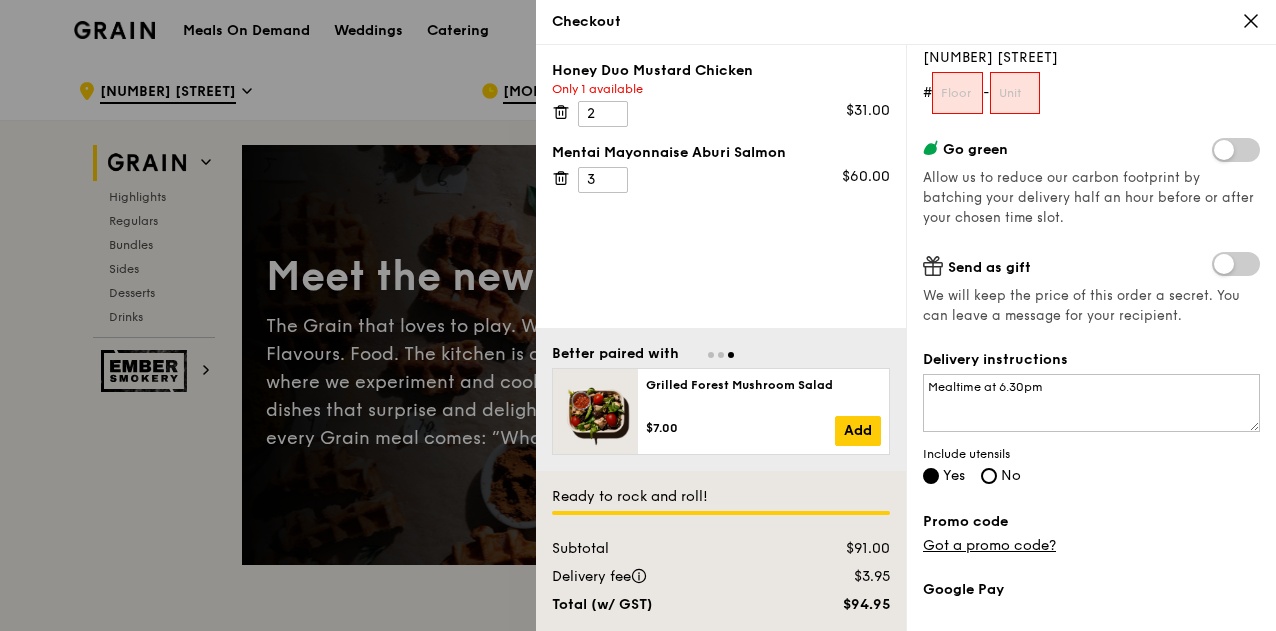 scroll, scrollTop: 296, scrollLeft: 0, axis: vertical 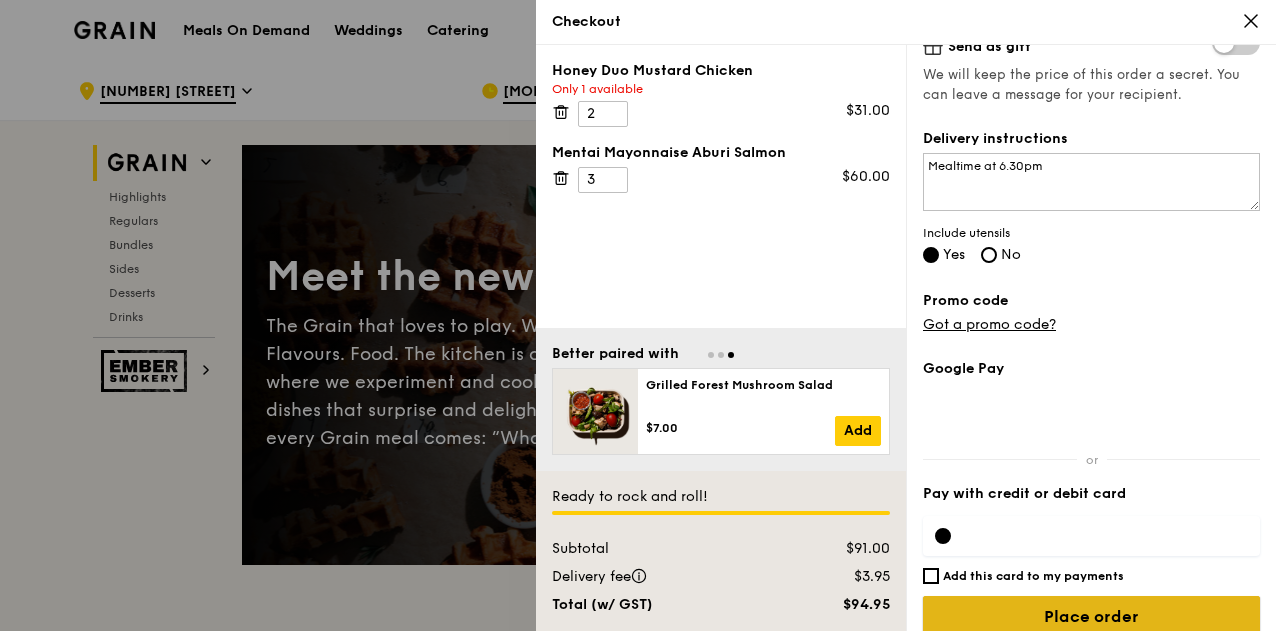 click on "Place order" at bounding box center (1091, 617) 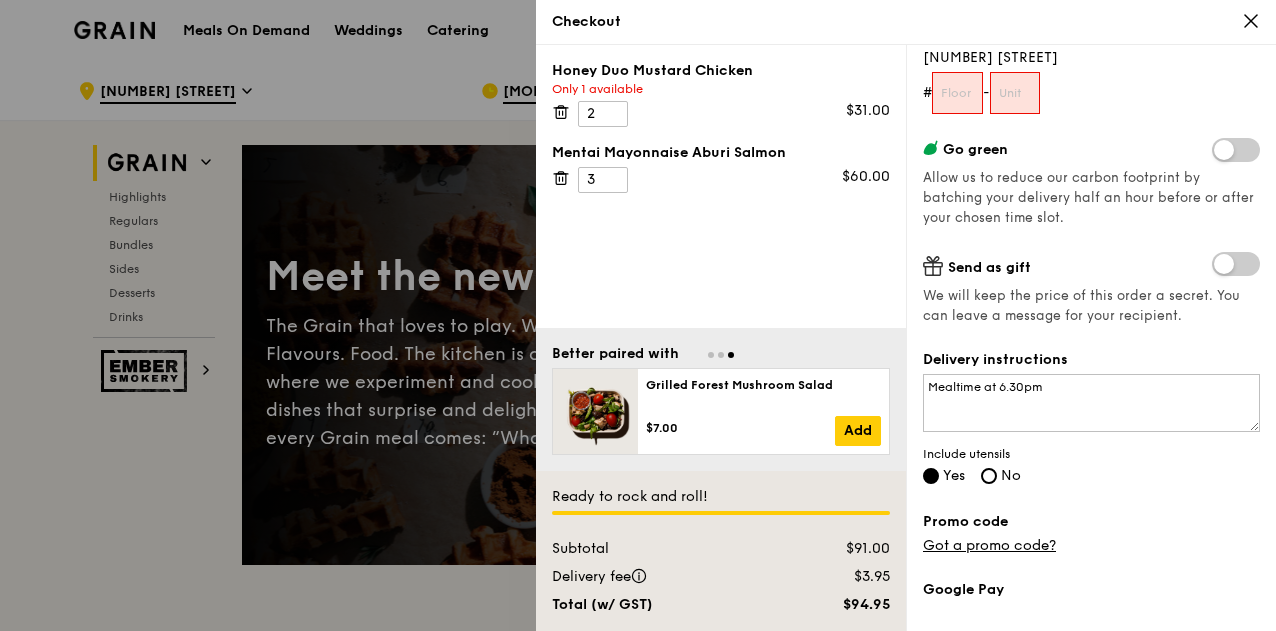 scroll, scrollTop: 296, scrollLeft: 0, axis: vertical 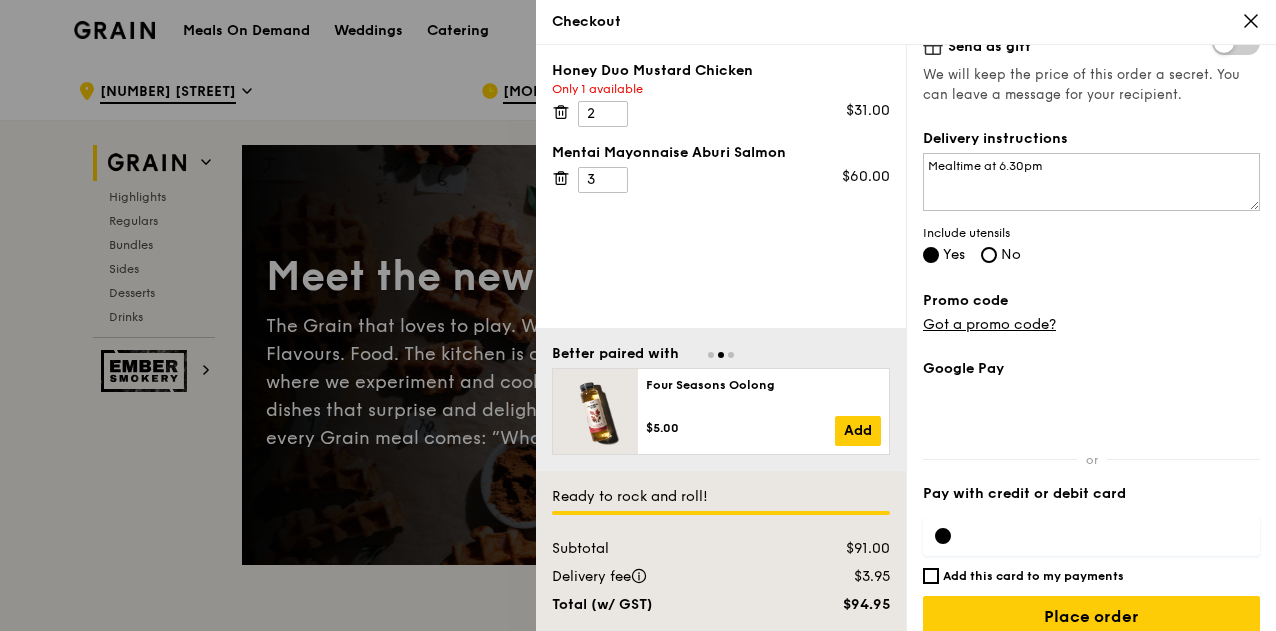 click 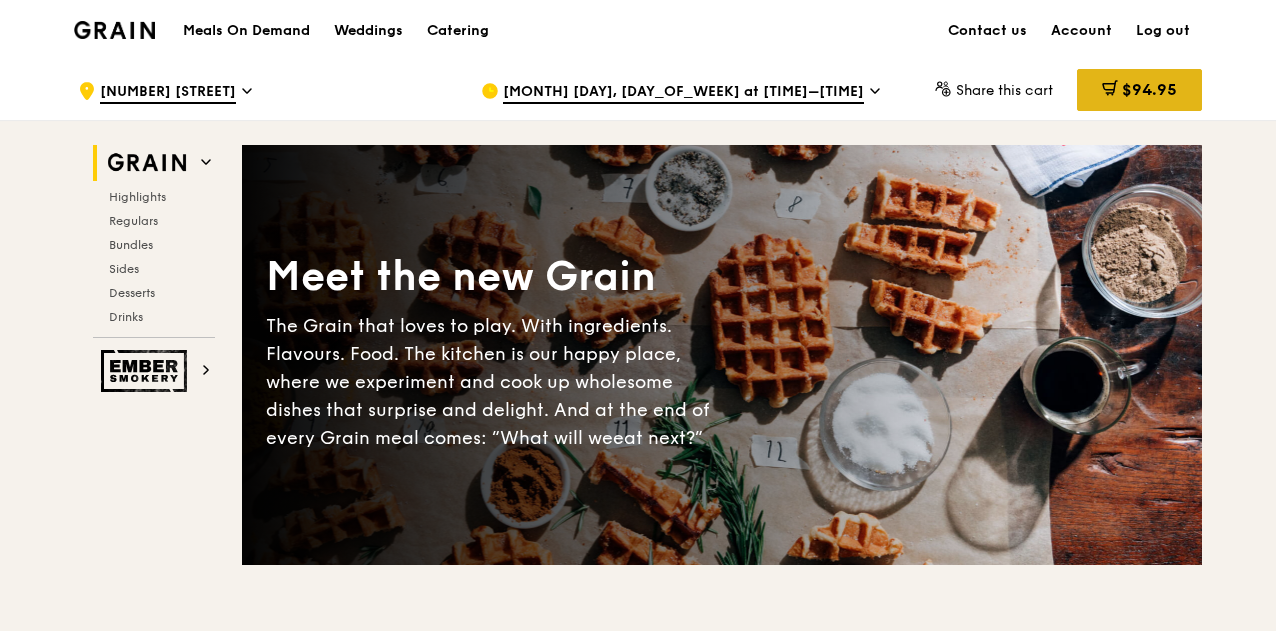 click on "$94.95" at bounding box center (1149, 89) 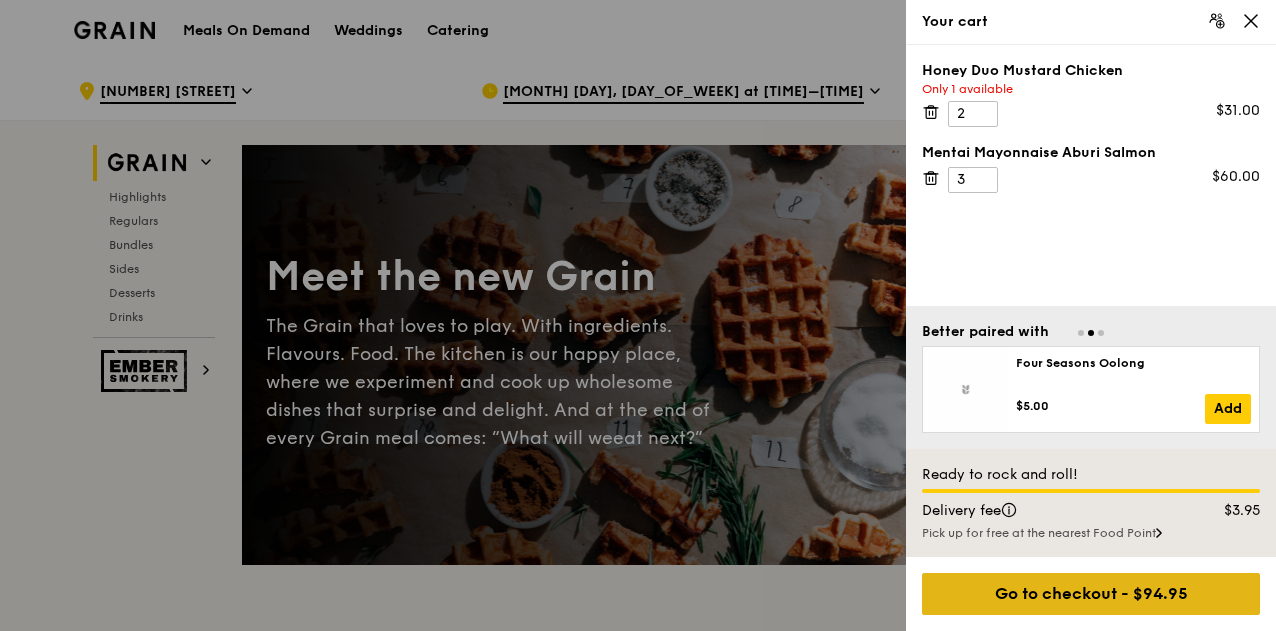click on "Go to checkout - $94.95" at bounding box center (1091, 594) 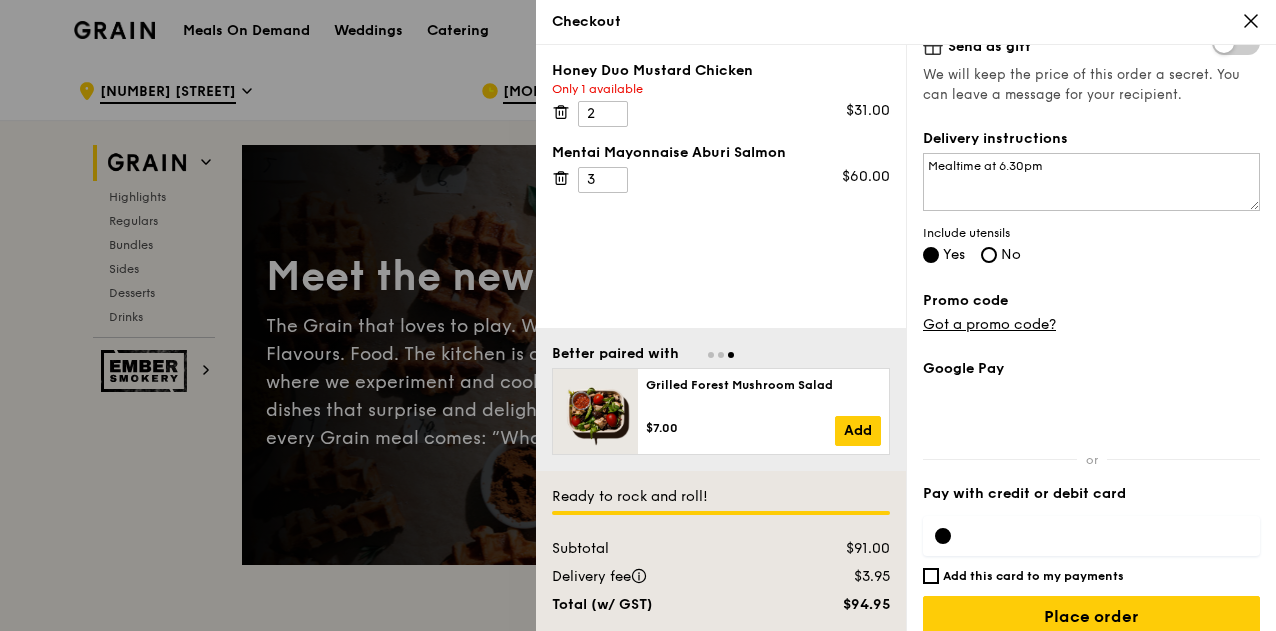 scroll, scrollTop: 518, scrollLeft: 0, axis: vertical 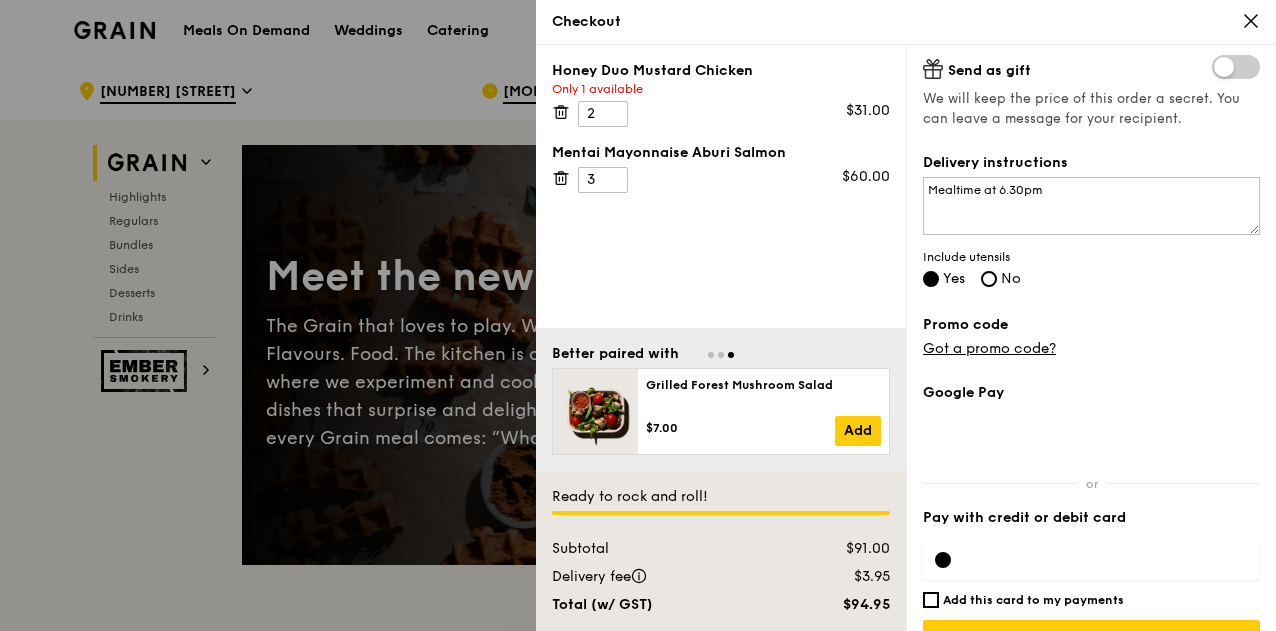 click 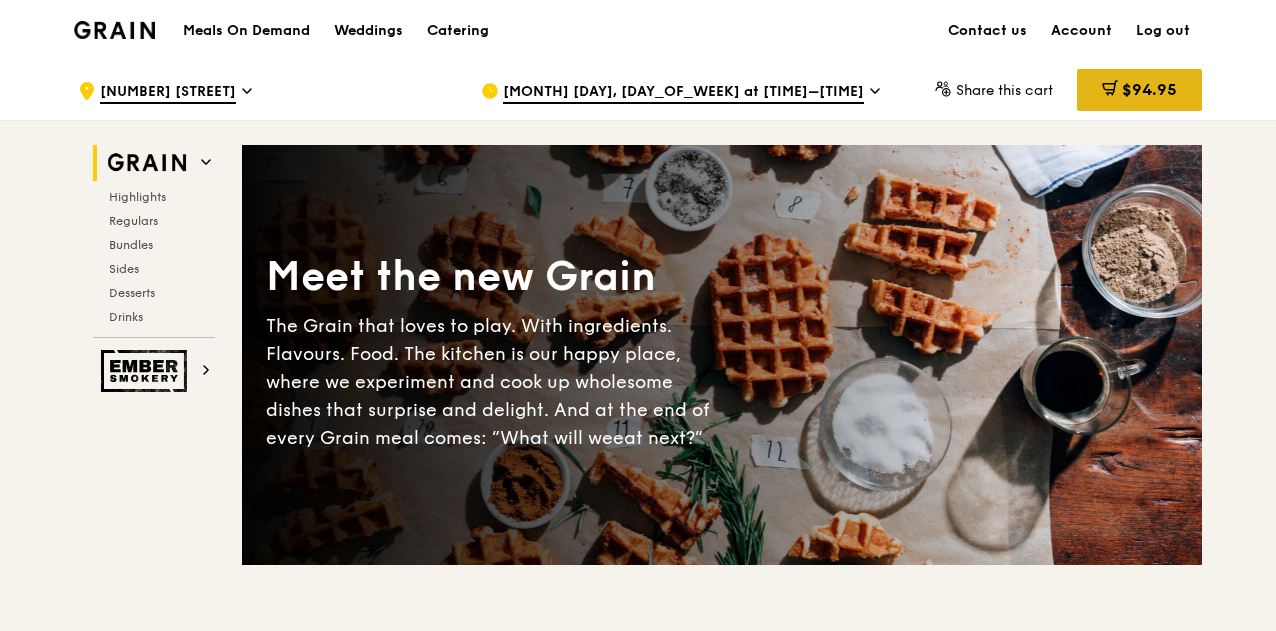click on "$94.95" at bounding box center (1149, 89) 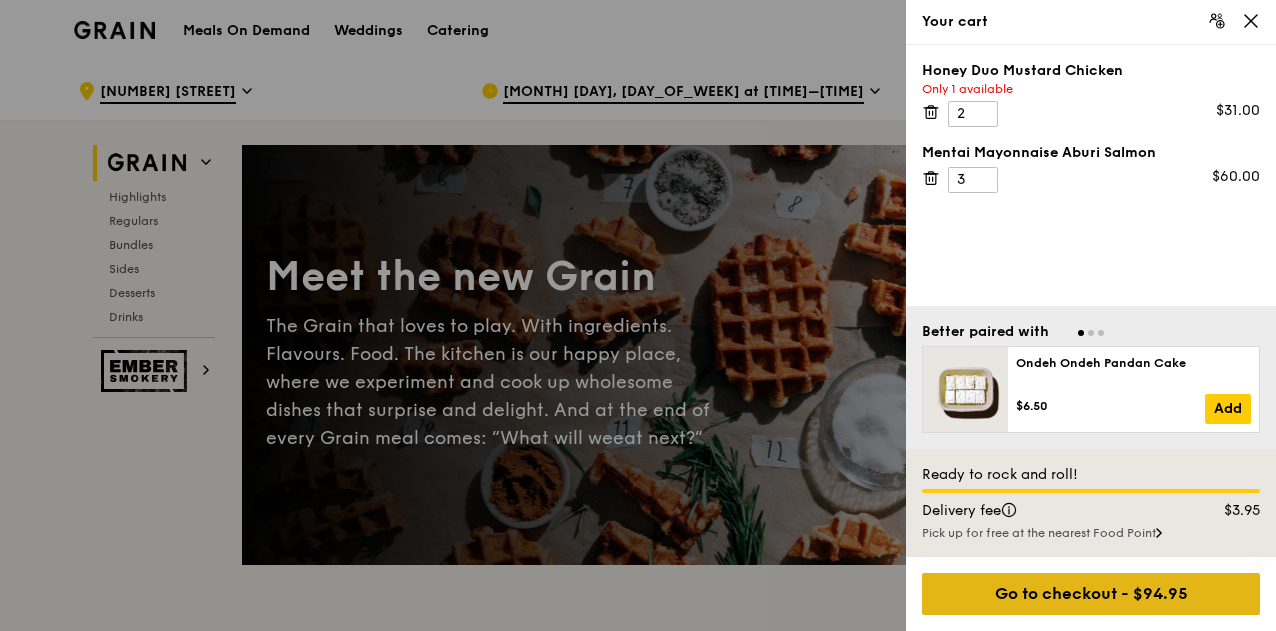 click on "Go to checkout - $94.95" at bounding box center [1091, 594] 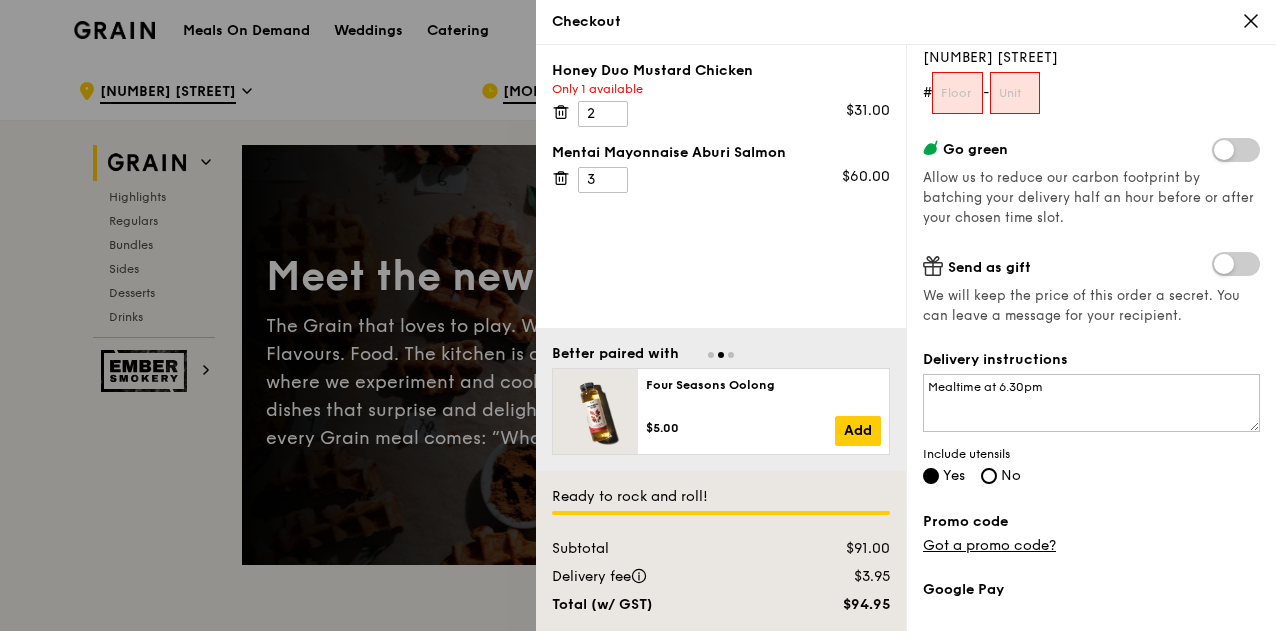 scroll, scrollTop: 296, scrollLeft: 0, axis: vertical 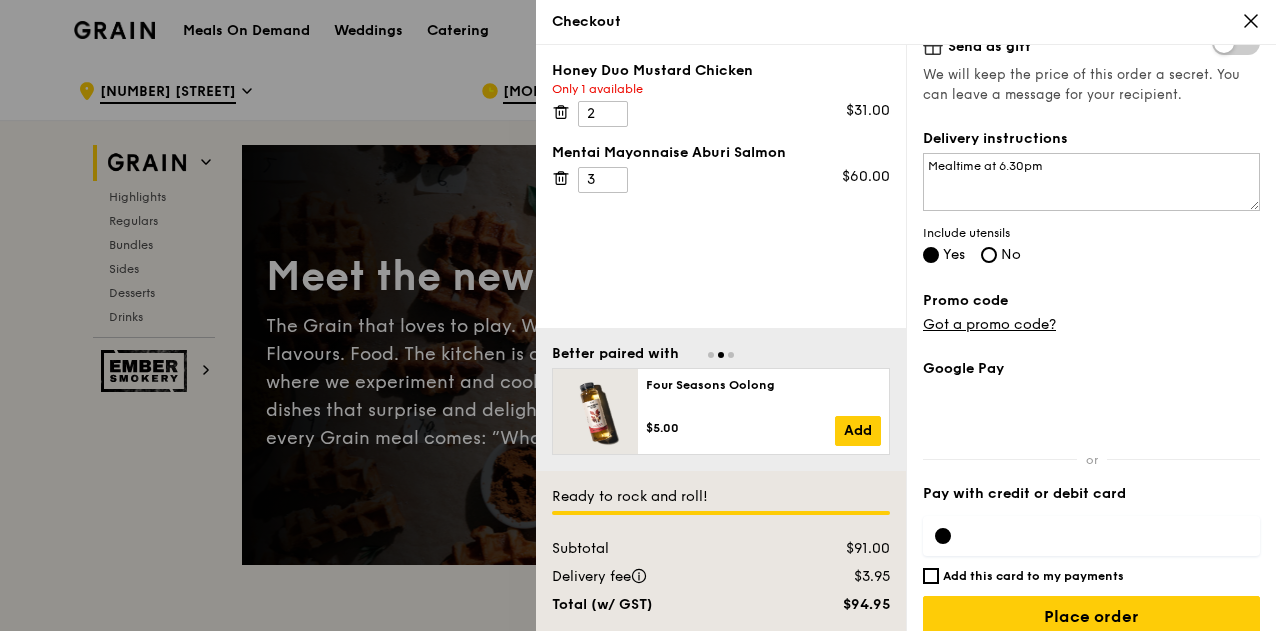 click 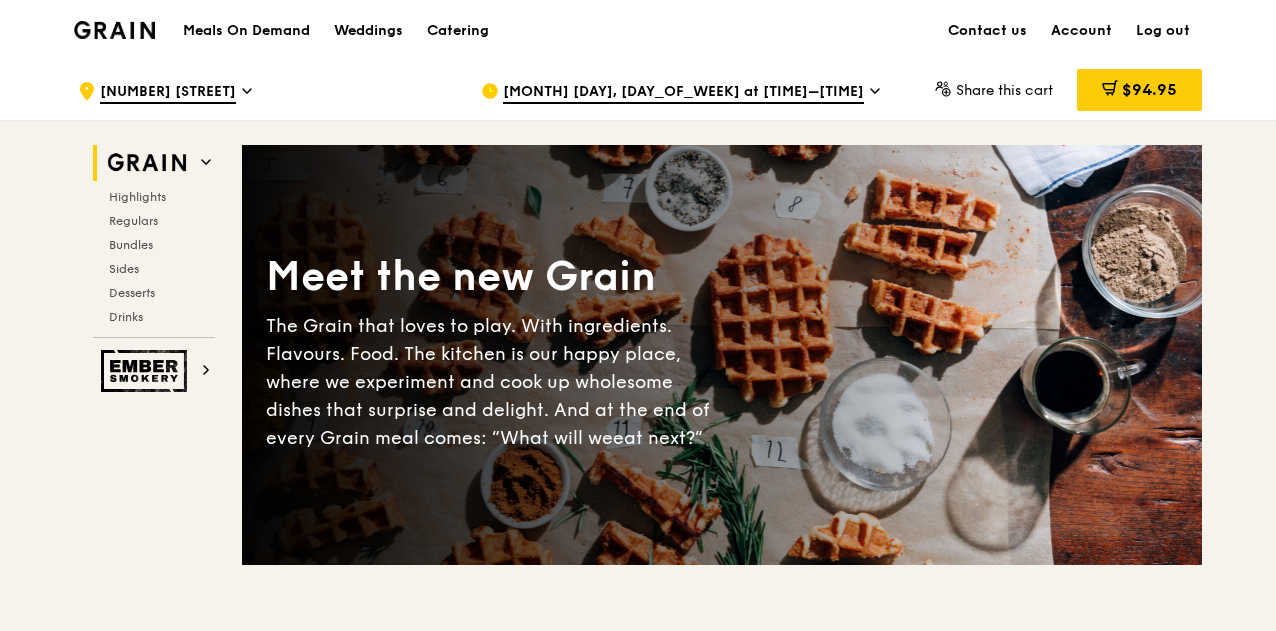 click on "Log out" at bounding box center [1163, 31] 